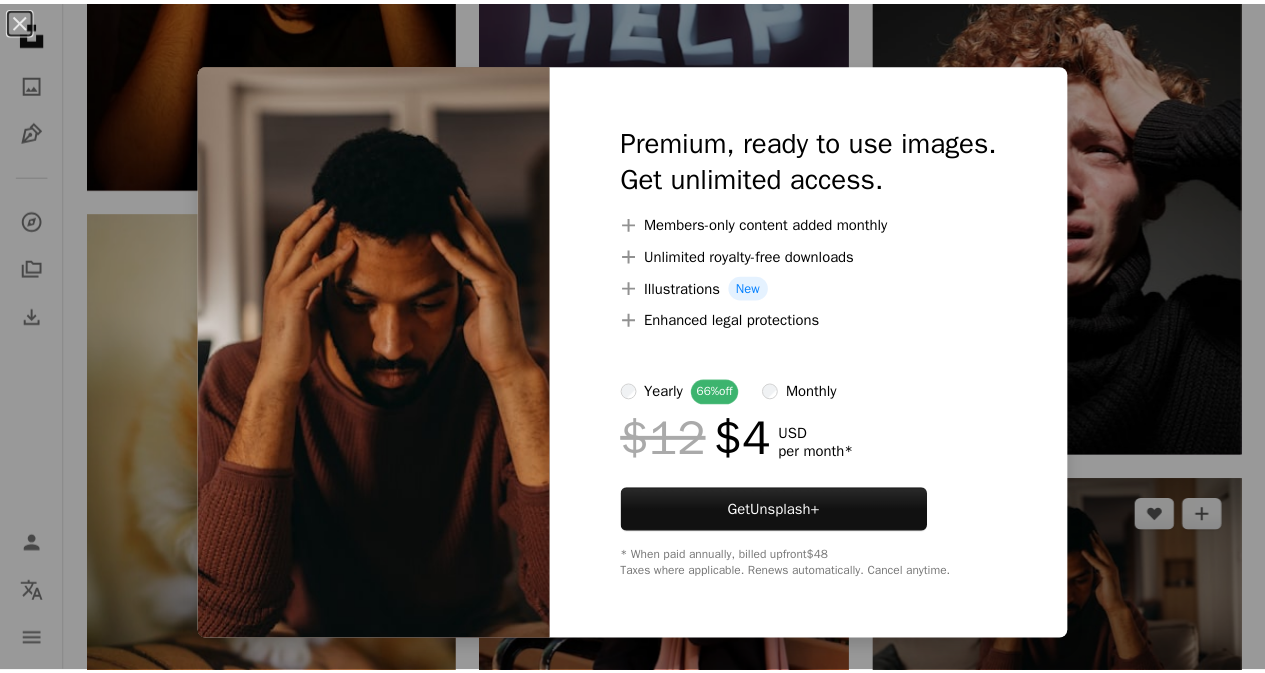 scroll, scrollTop: 10775, scrollLeft: 0, axis: vertical 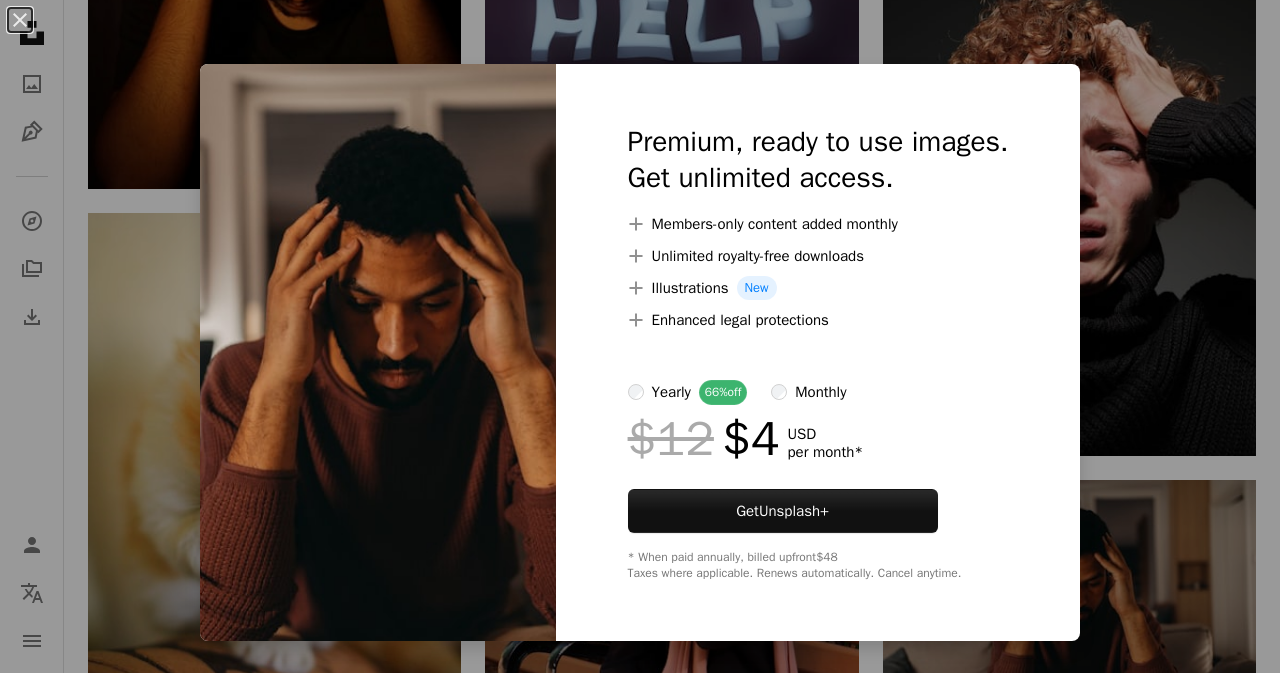 click on "**********" at bounding box center [640, -3643] 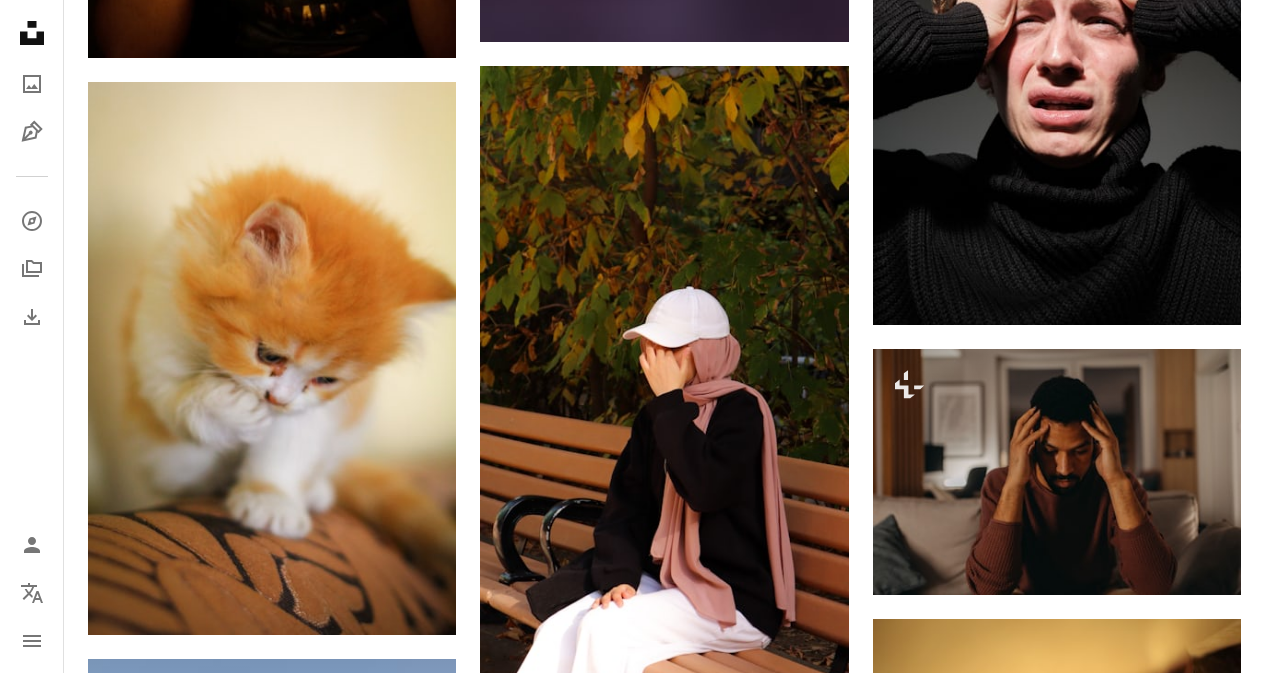 scroll, scrollTop: 7247, scrollLeft: 0, axis: vertical 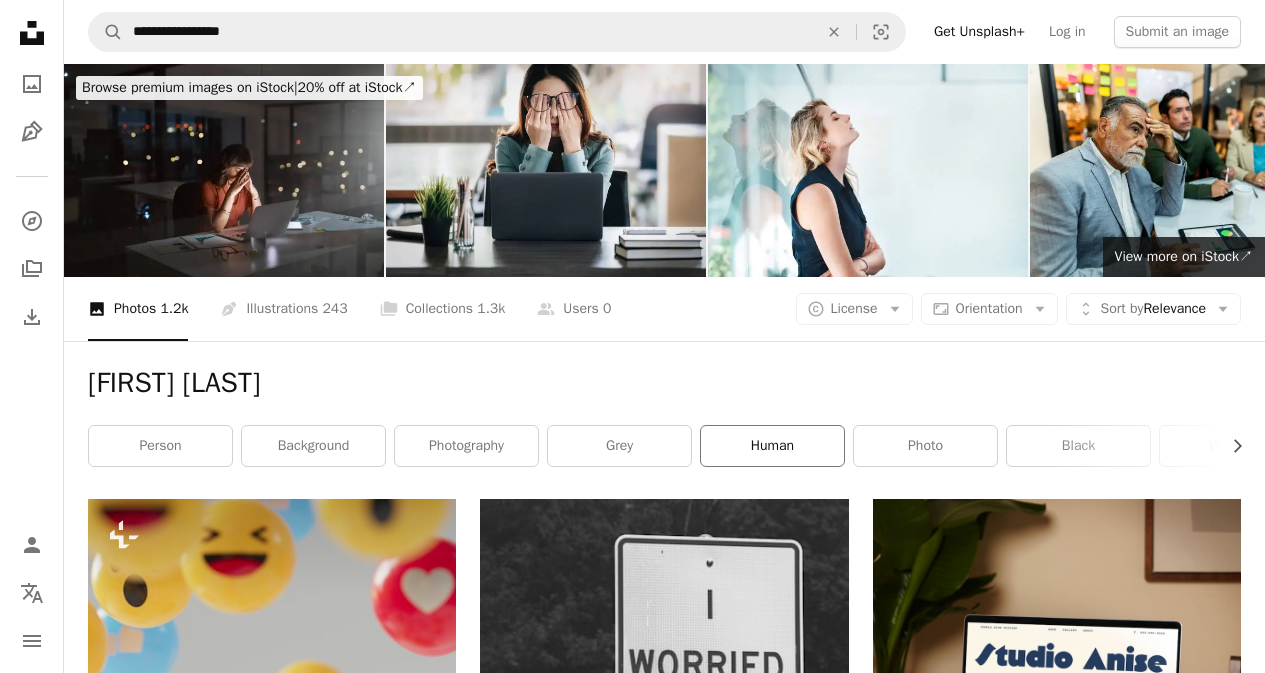 click on "human" at bounding box center [772, 446] 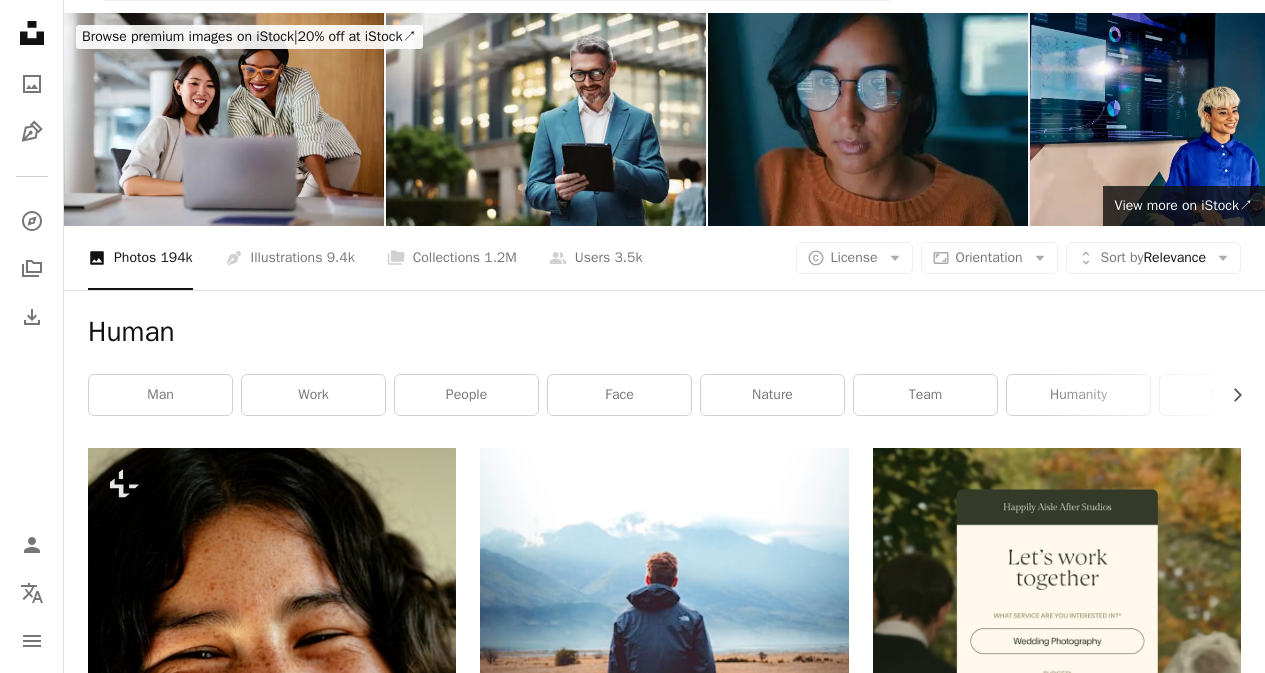 scroll, scrollTop: 0, scrollLeft: 0, axis: both 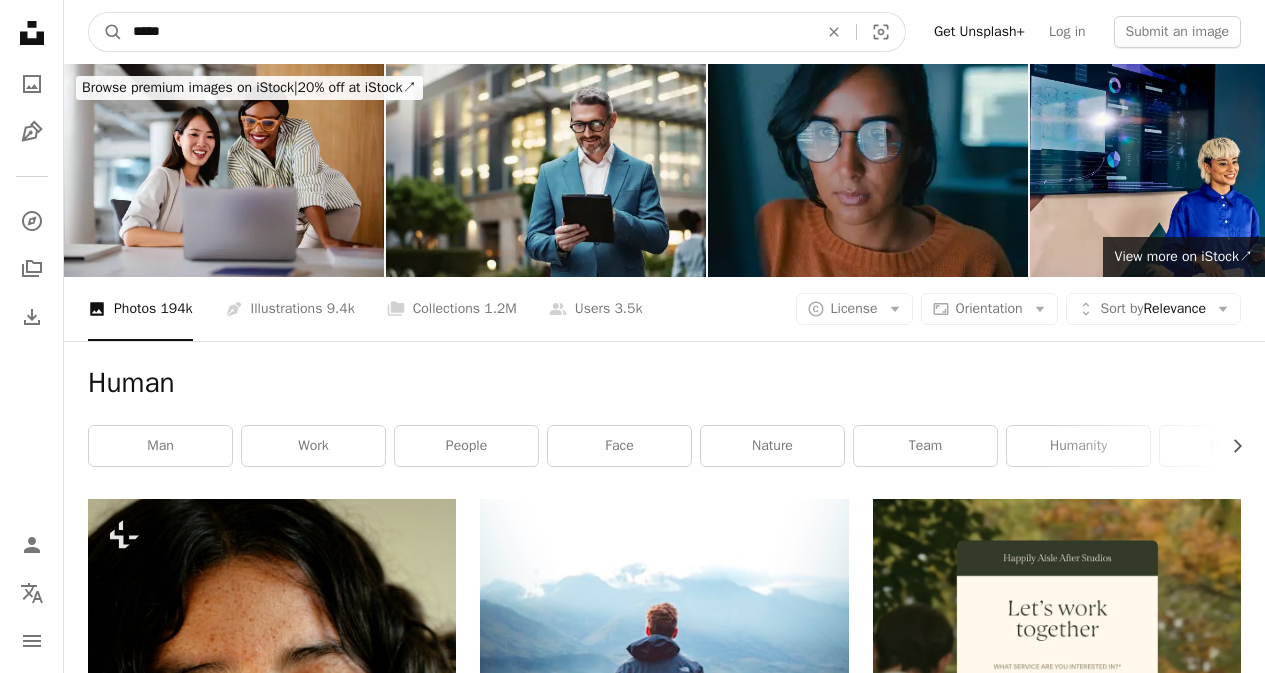 click on "*****" at bounding box center (467, 32) 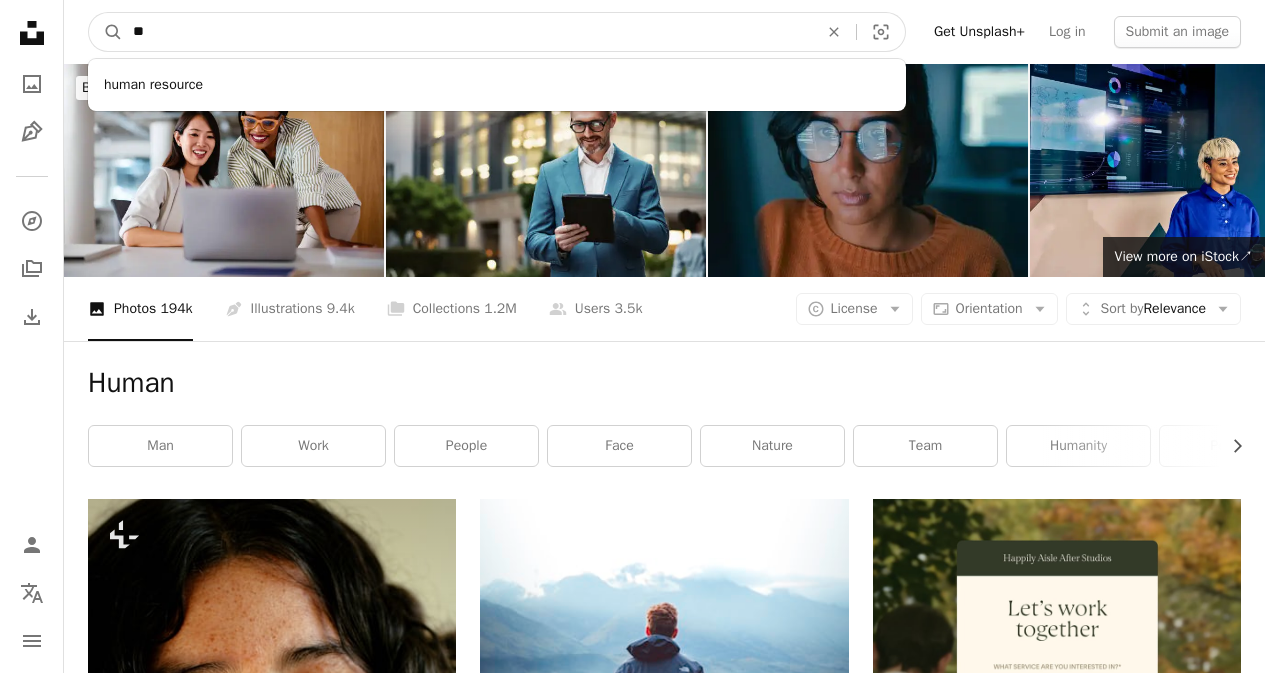 type on "*" 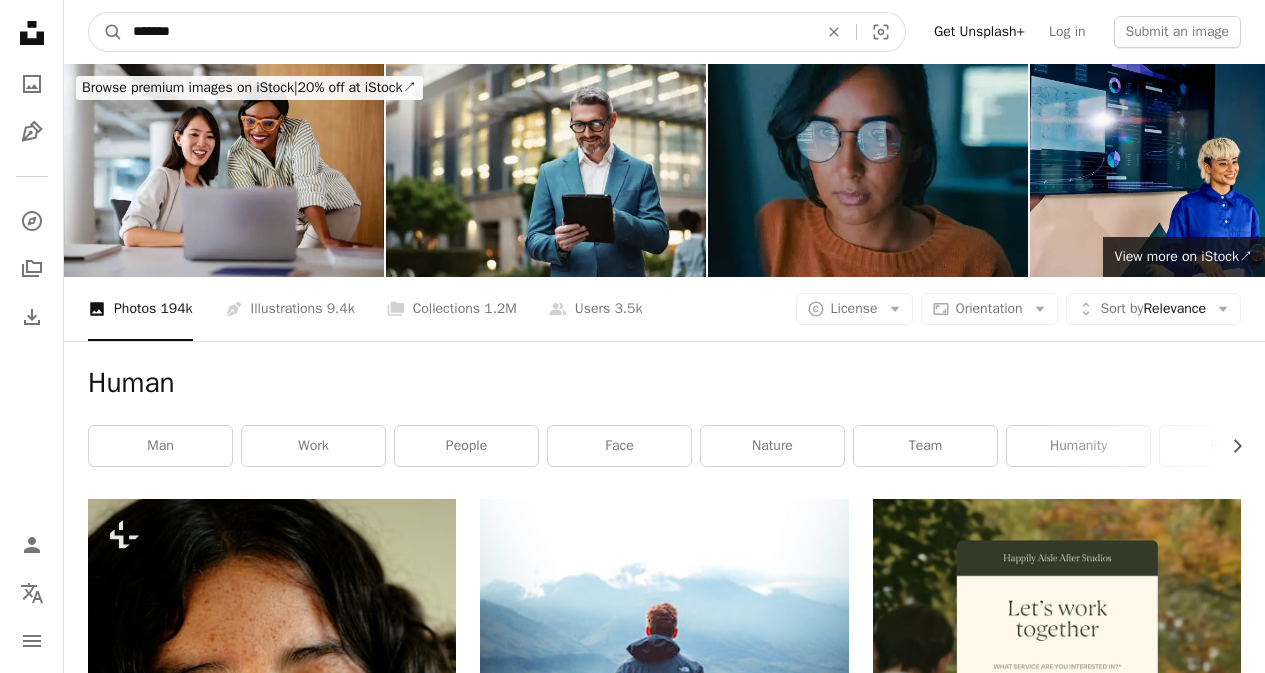 type on "*******" 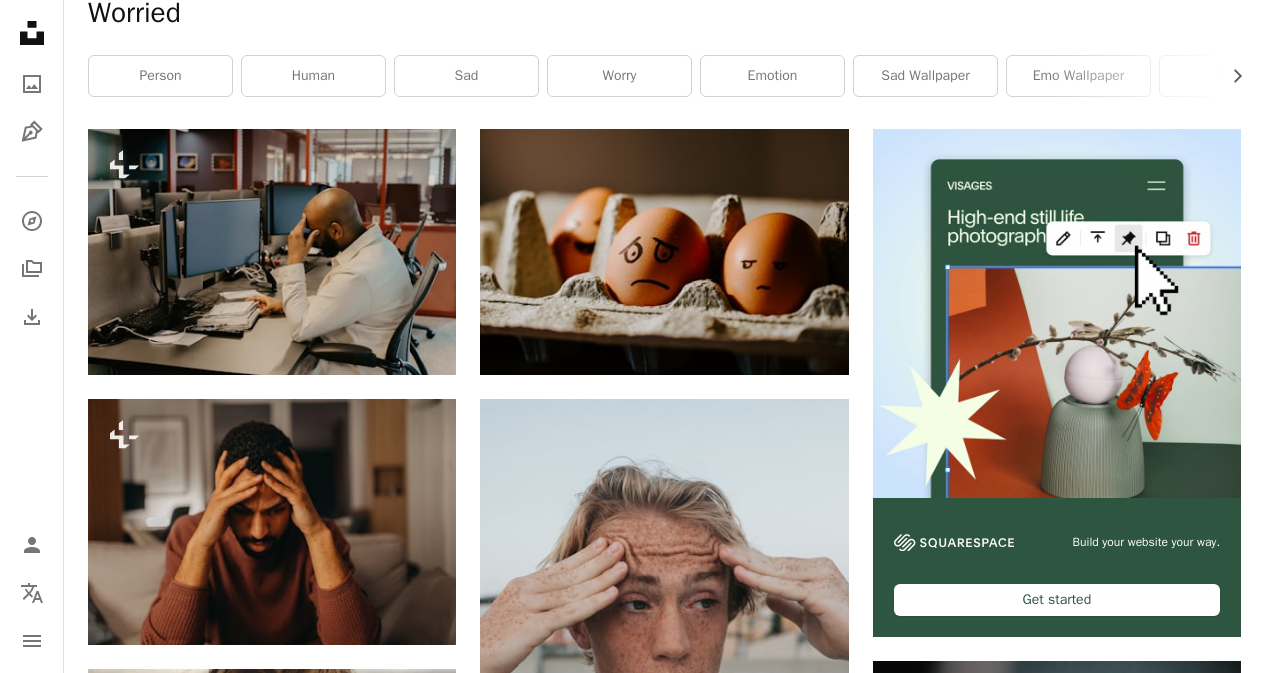 scroll, scrollTop: 396, scrollLeft: 0, axis: vertical 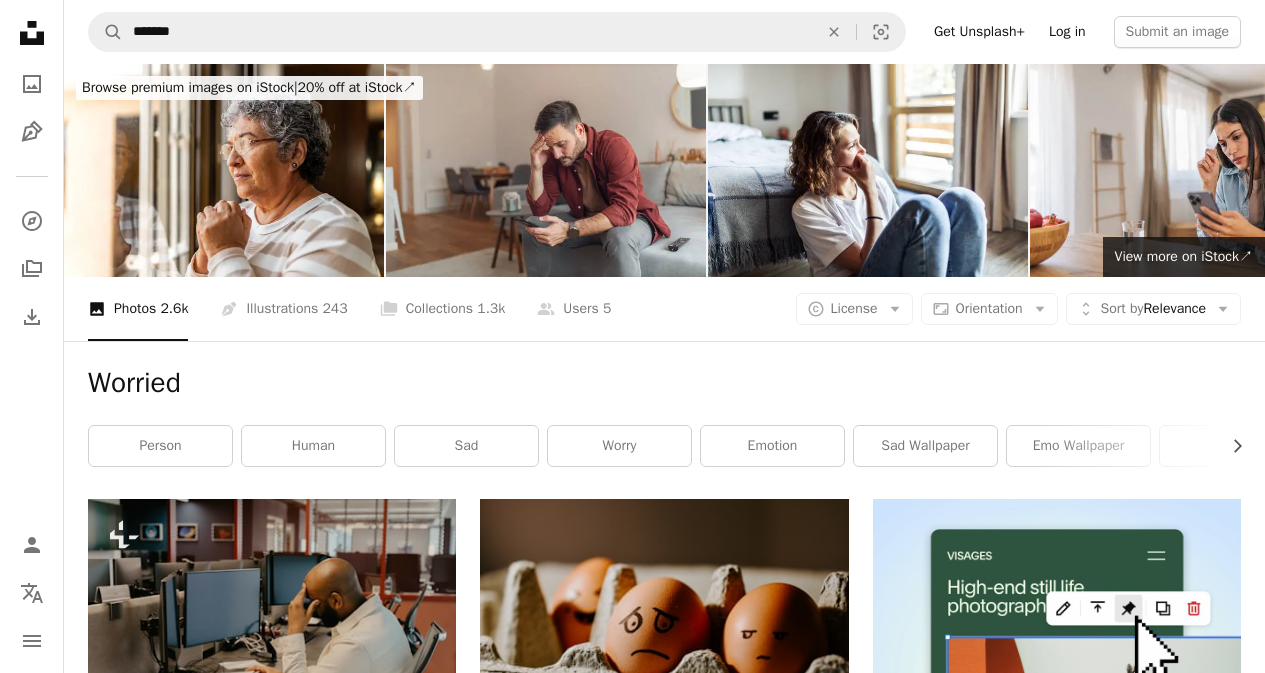 click on "Log in" at bounding box center (1067, 32) 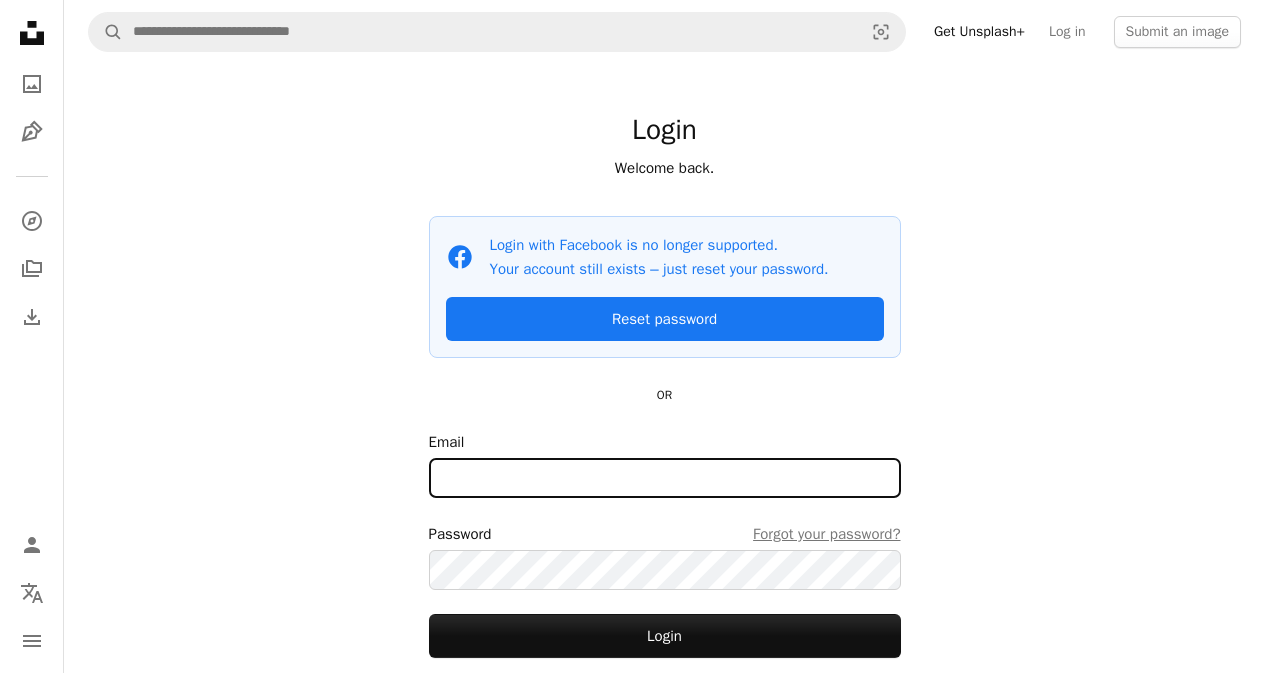 click on "Email" at bounding box center (665, 478) 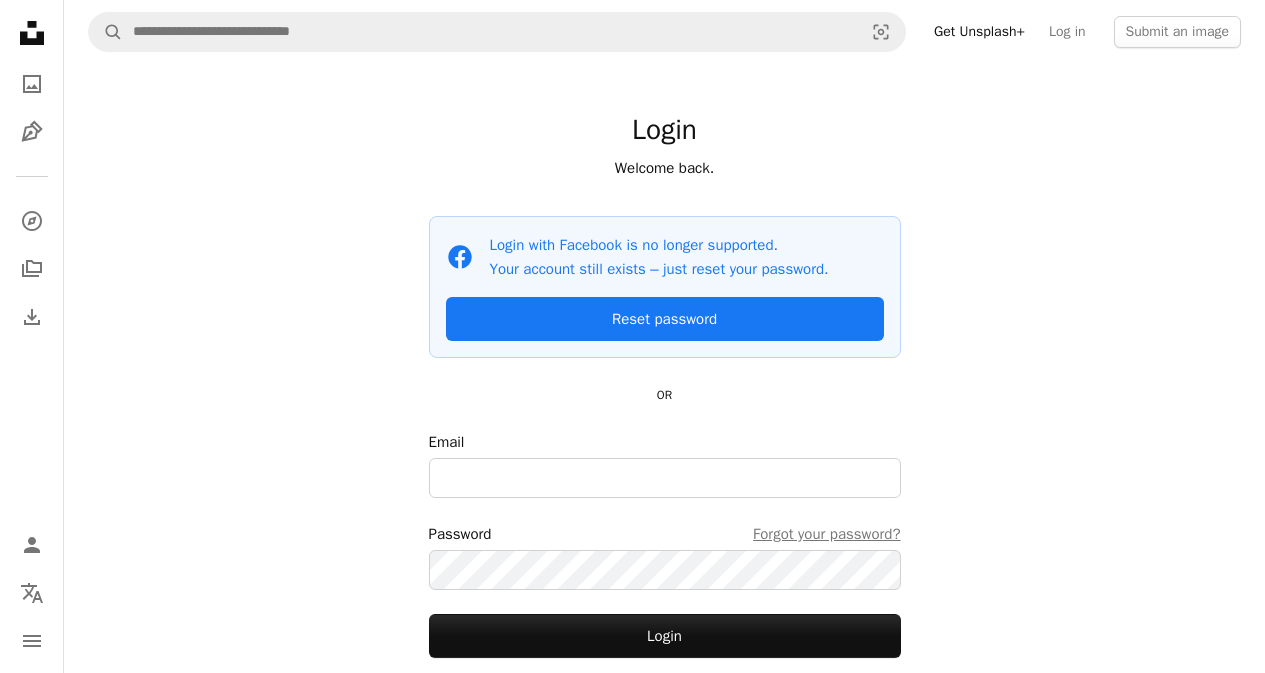 click on "Email Password Forgot your password? Login" at bounding box center (665, 544) 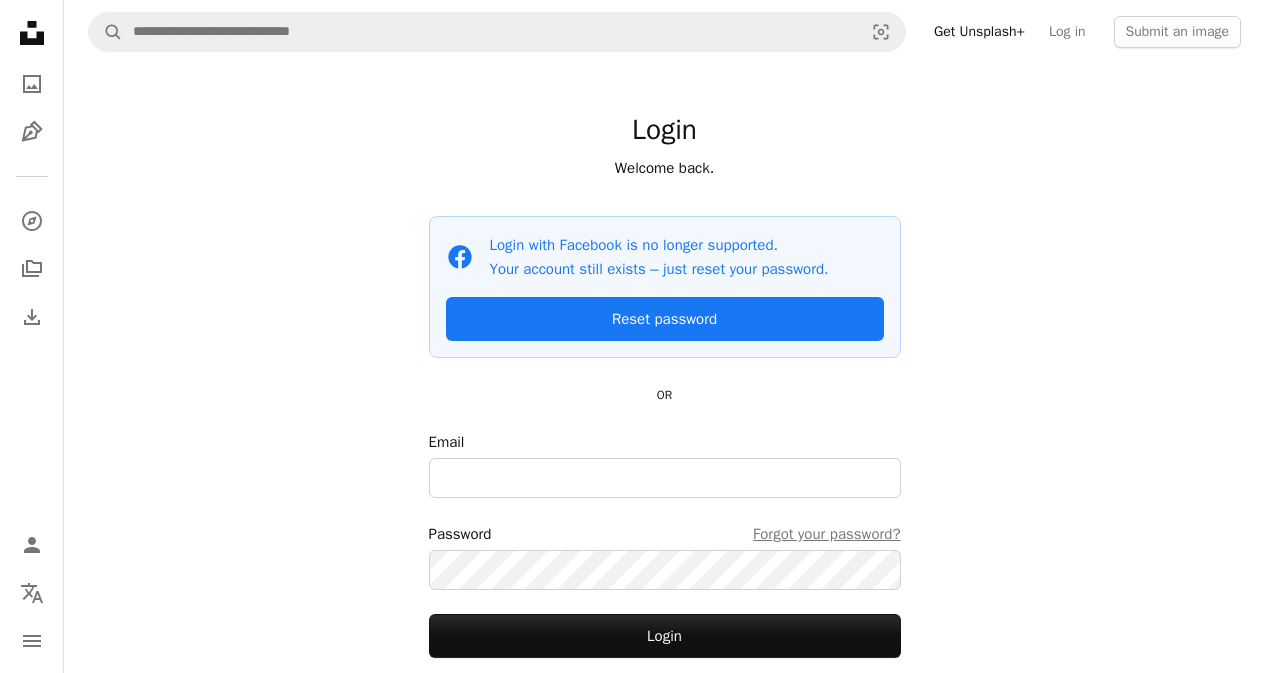 scroll, scrollTop: 1, scrollLeft: 0, axis: vertical 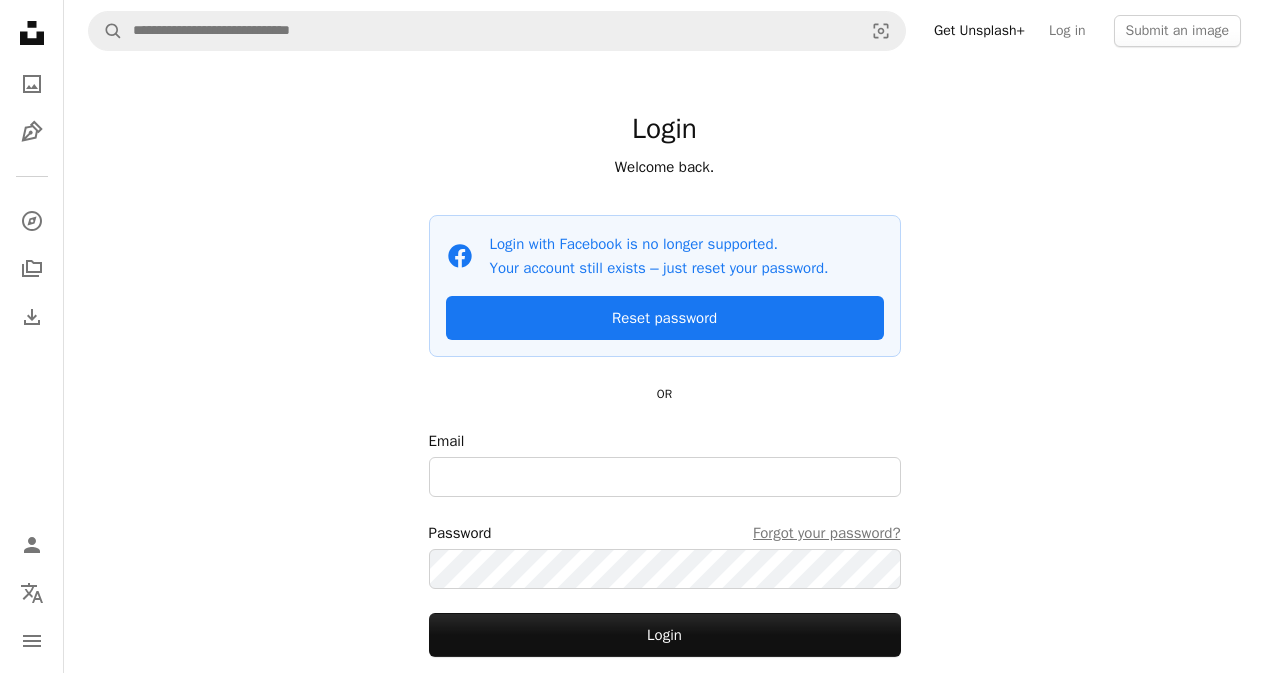 click on "A magnifying glass Visual search Get Unsplash+ Log in Submit an image Login Welcome back. Facebook icon Login with Facebook is no longer supported. Your account still exists – just reset your password. Reset password OR Email Password Forgot your password? Login Don’t have an account?  Join" at bounding box center [664, 404] 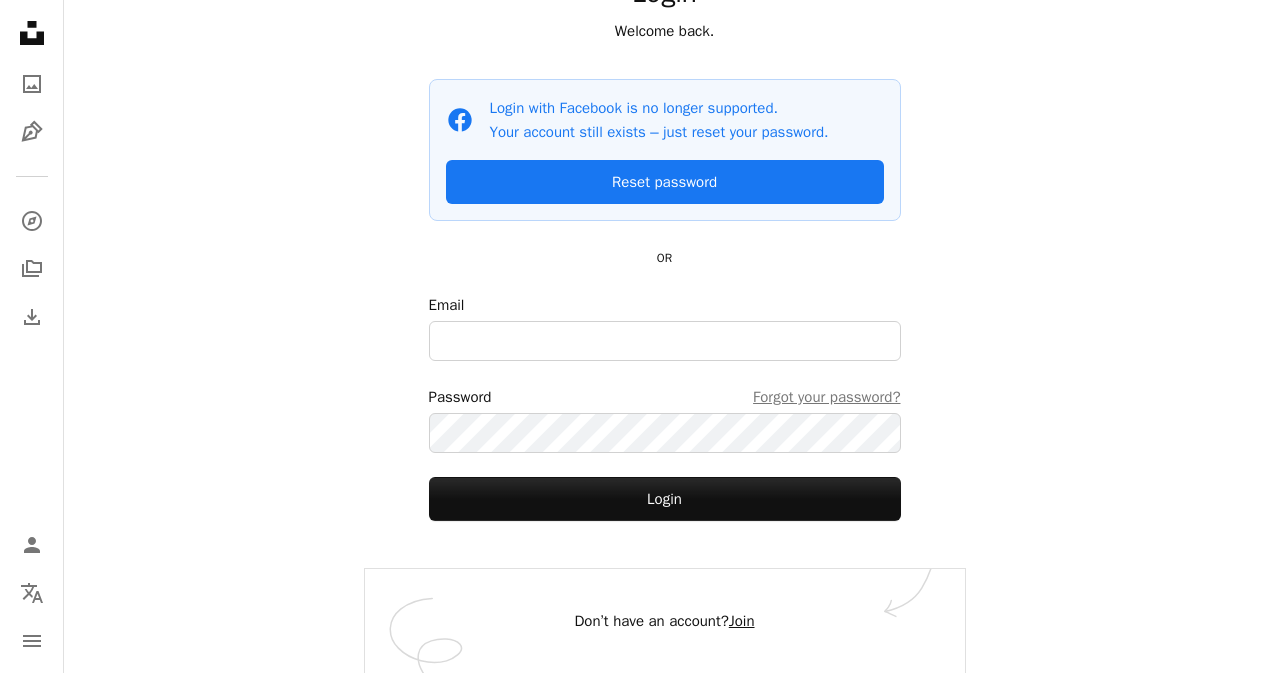 click on "Join" at bounding box center (742, 621) 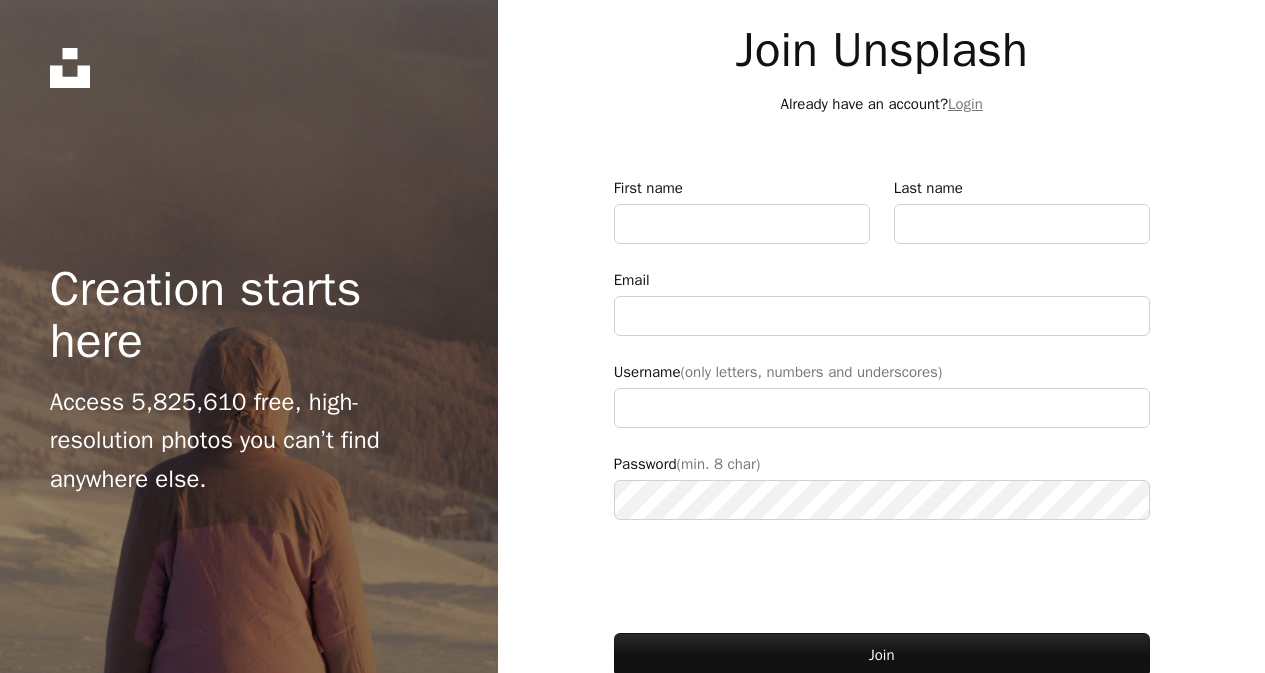 scroll, scrollTop: 72, scrollLeft: 0, axis: vertical 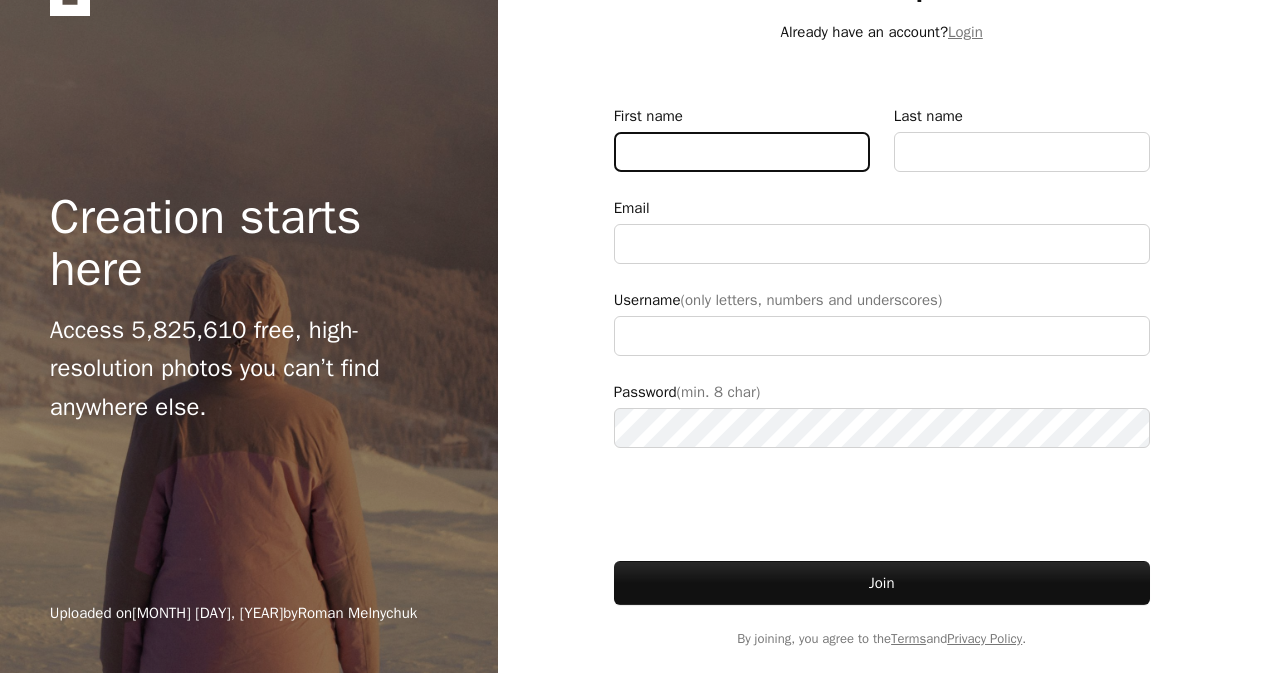 click on "First name" at bounding box center (742, 152) 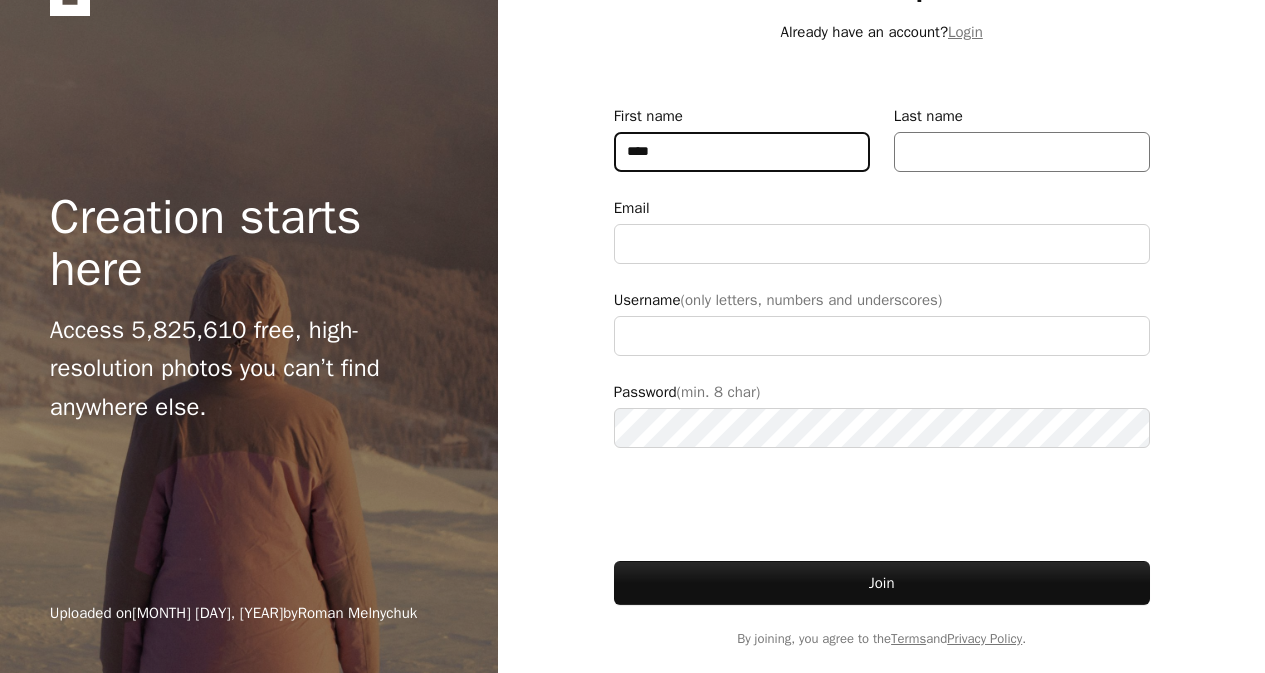 type on "****" 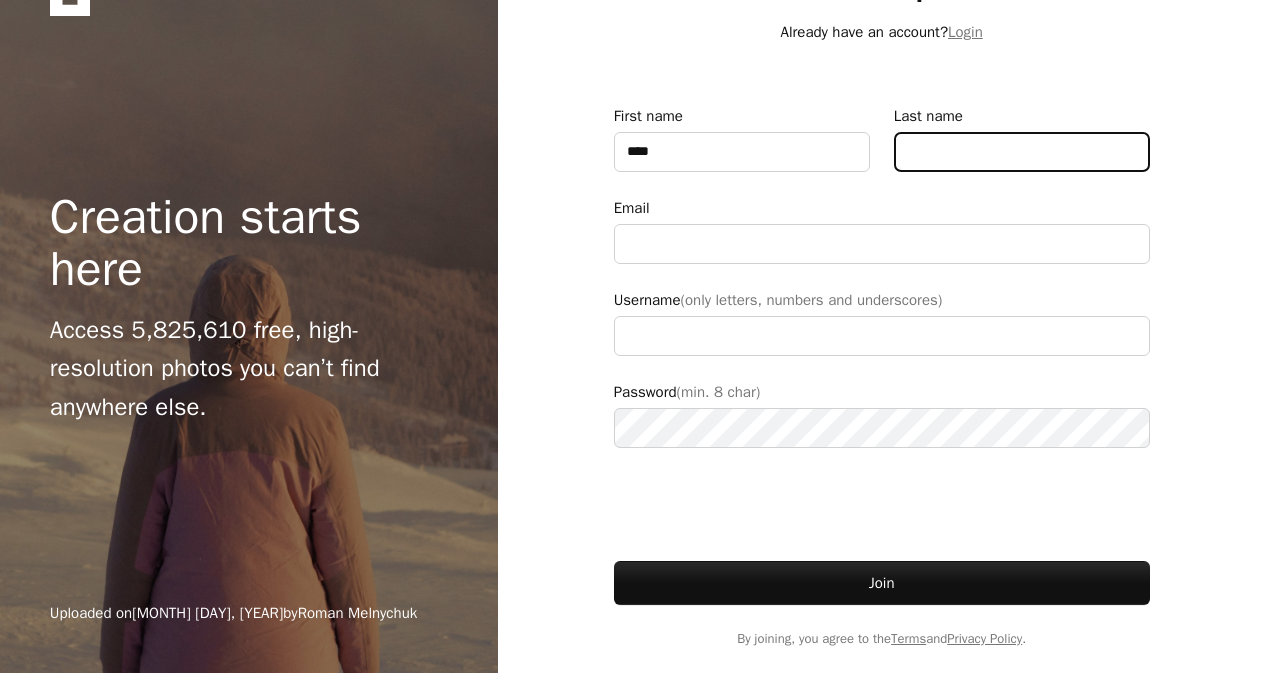 click on "Last name" at bounding box center (1022, 152) 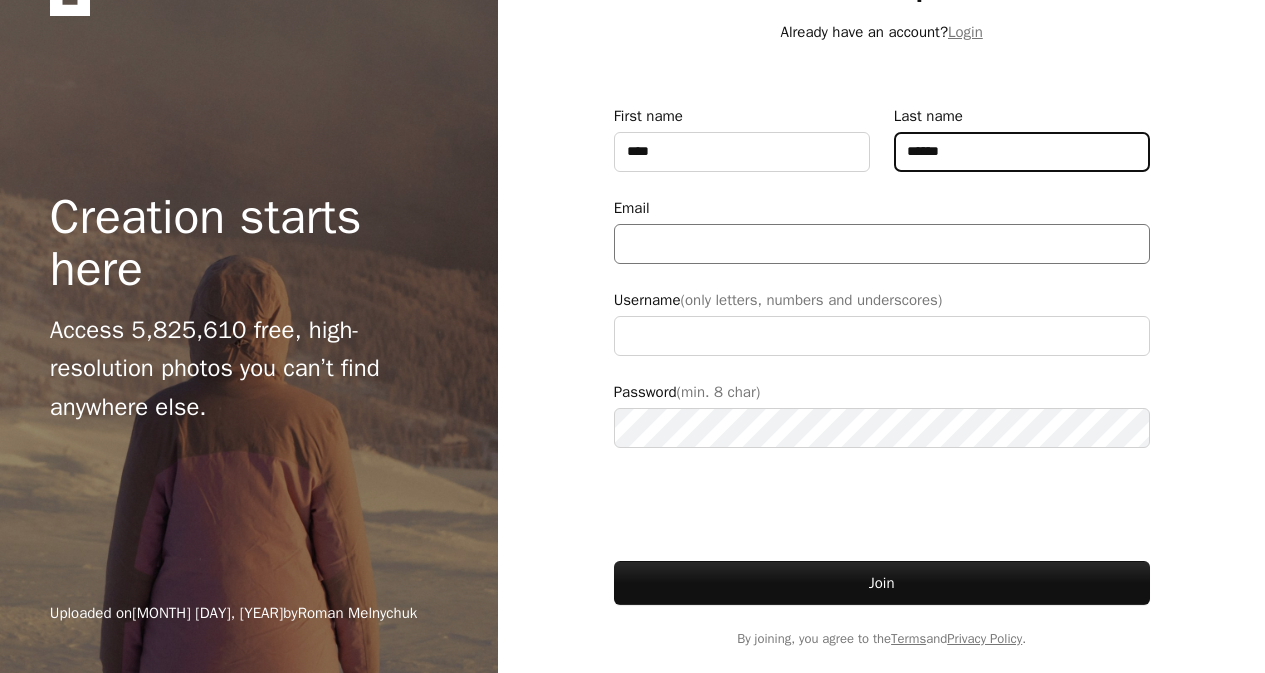 type on "******" 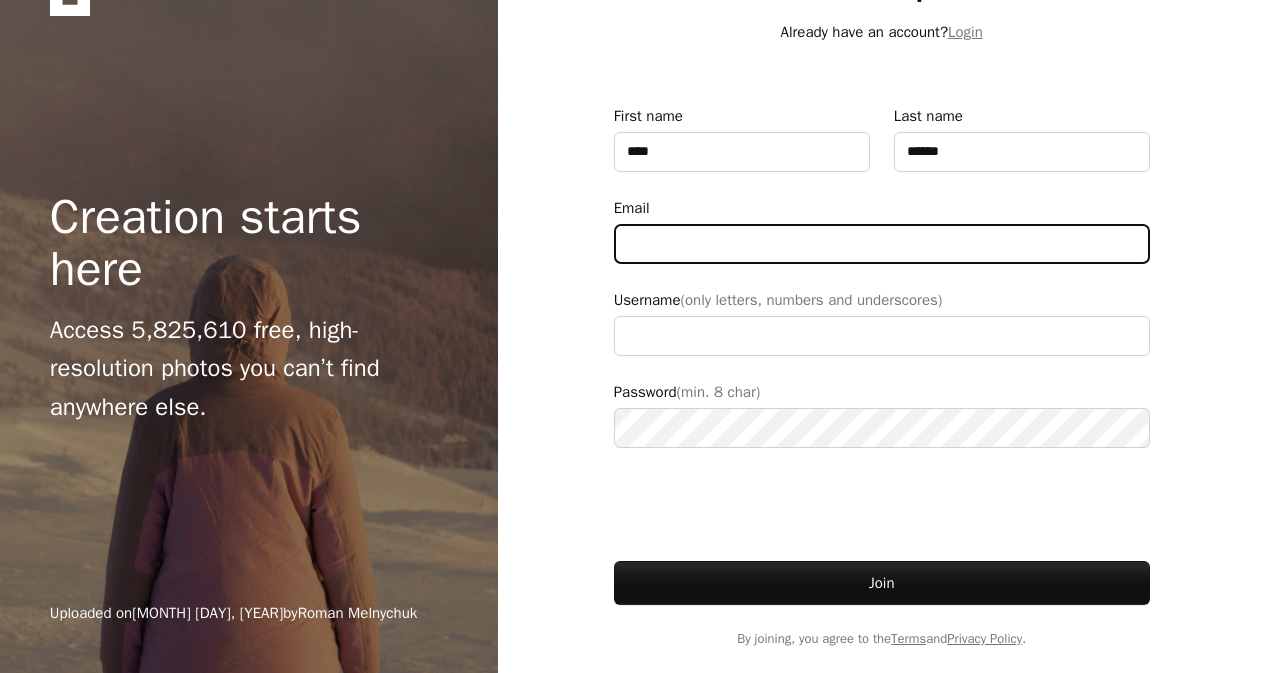 click on "Email" at bounding box center [882, 244] 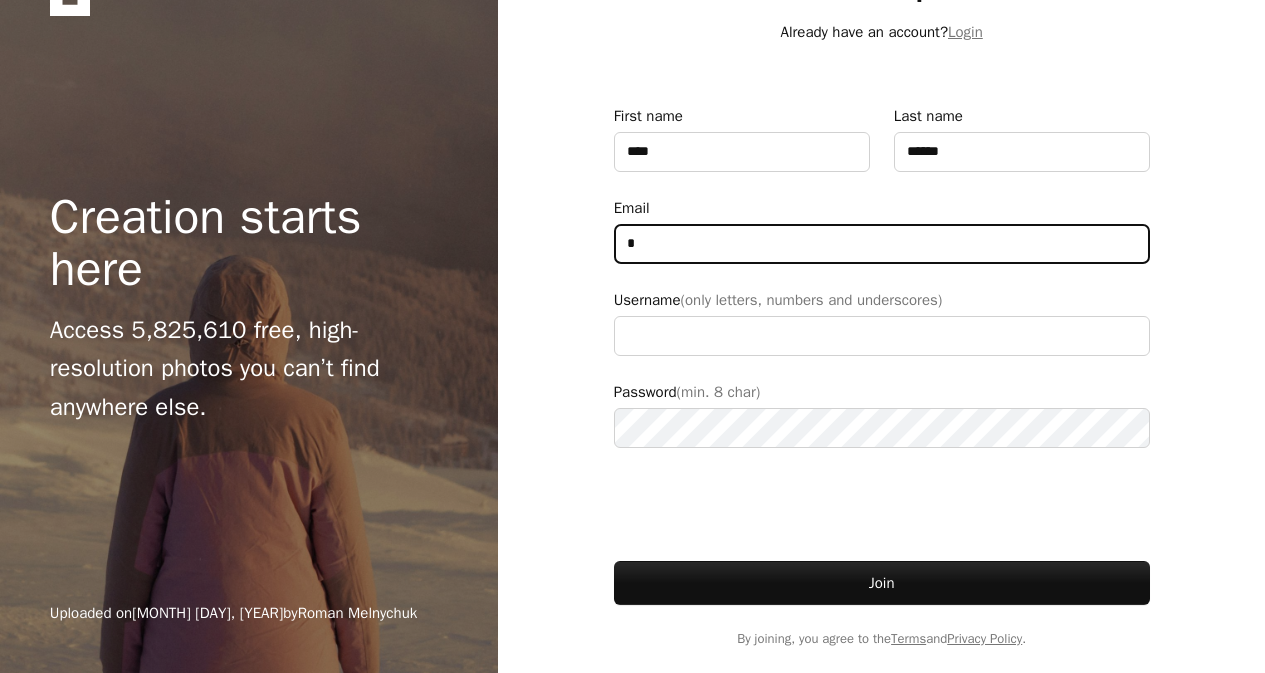 type on "**" 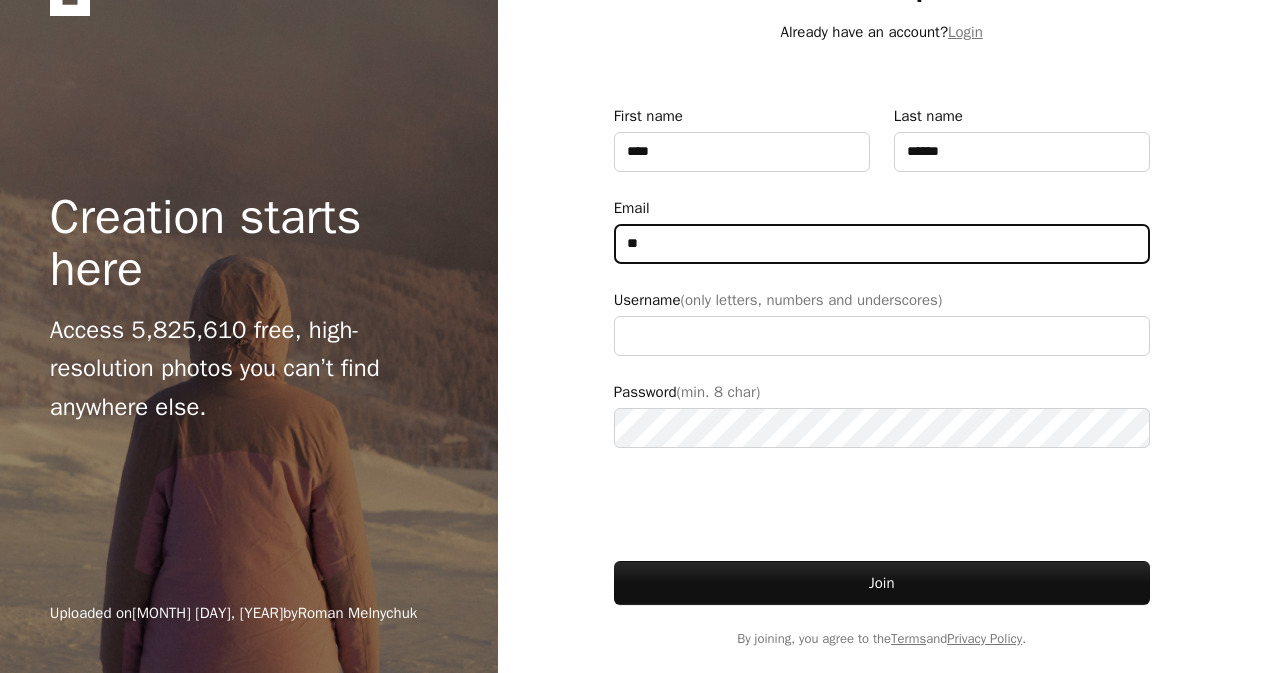 type on "**********" 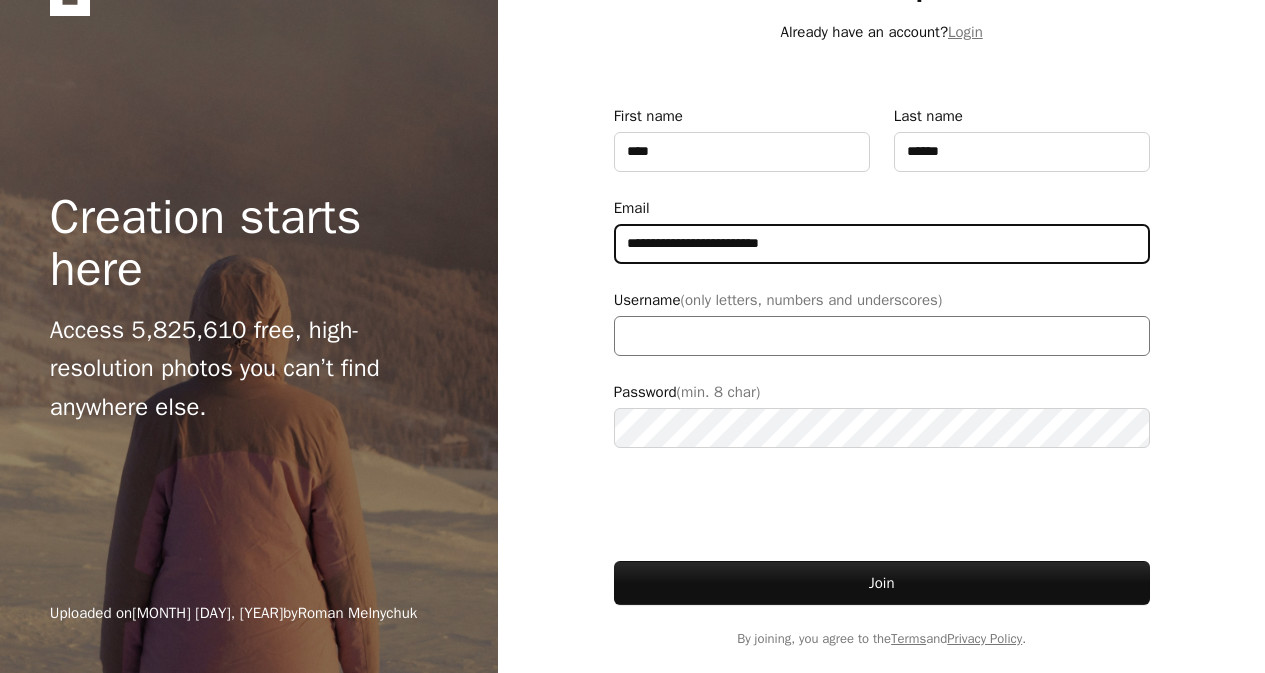 type on "**********" 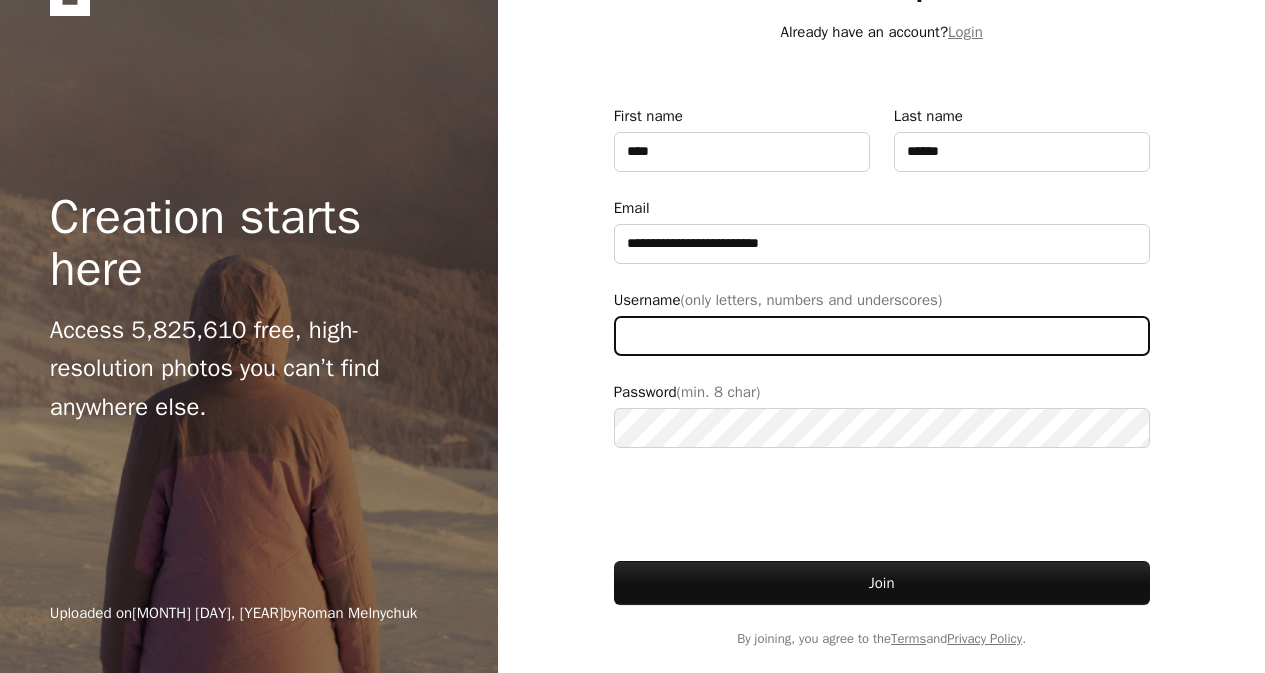 click on "Username  (only letters, numbers and underscores)" at bounding box center [882, 336] 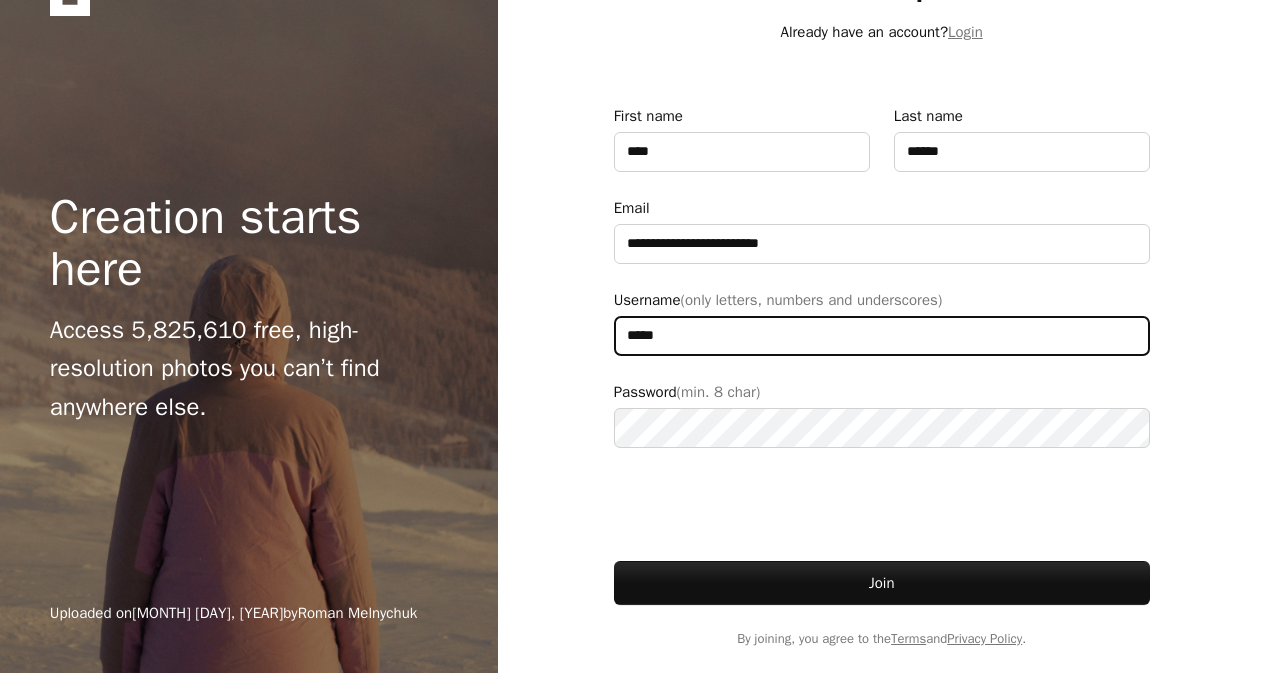 type on "*****" 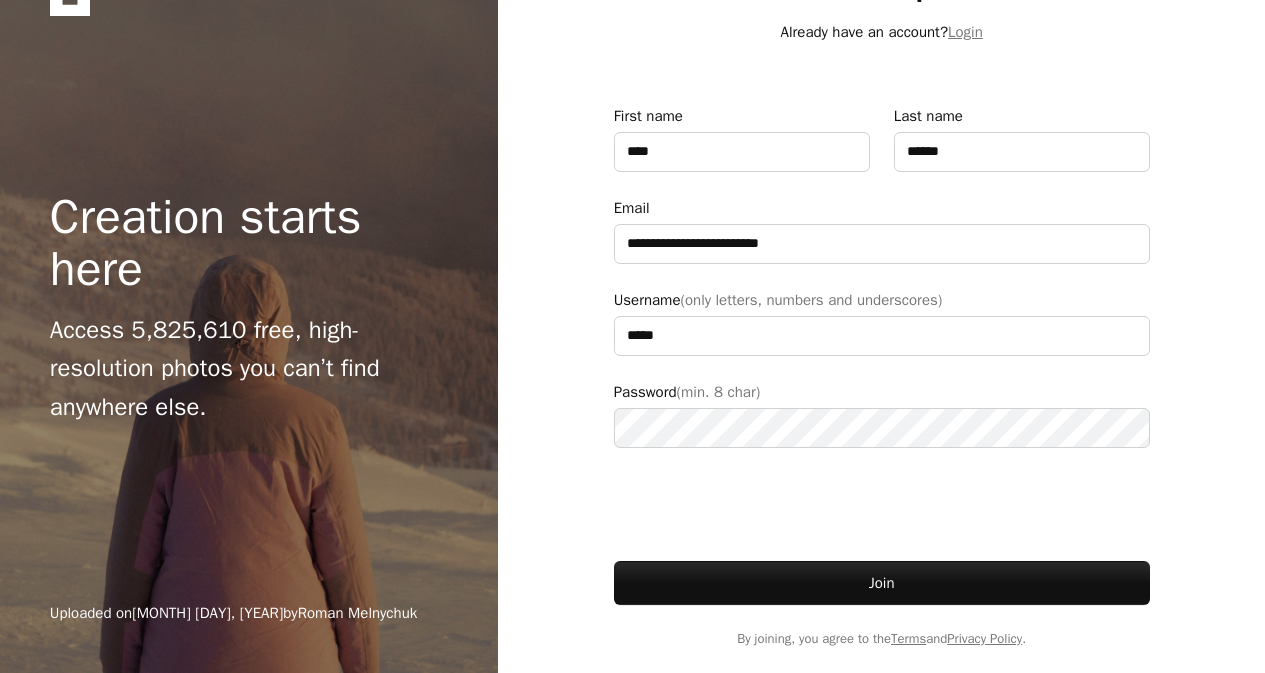click at bounding box center [882, 406] 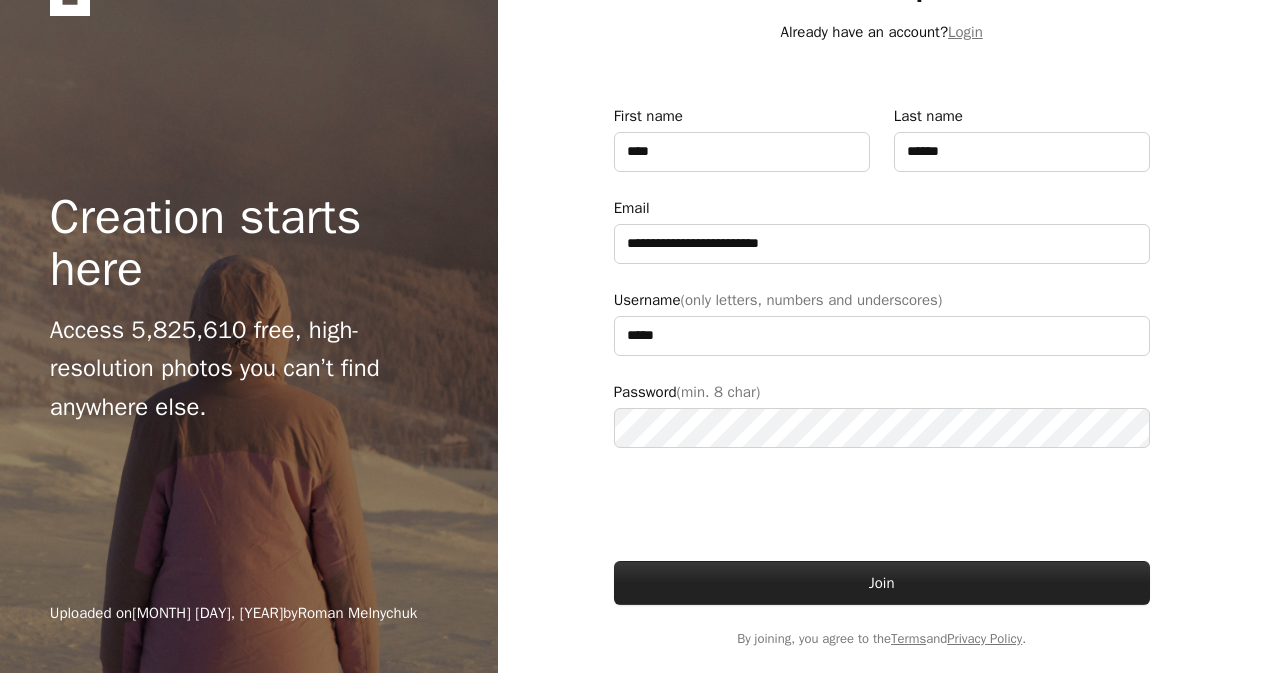 click on "Join" at bounding box center (882, 583) 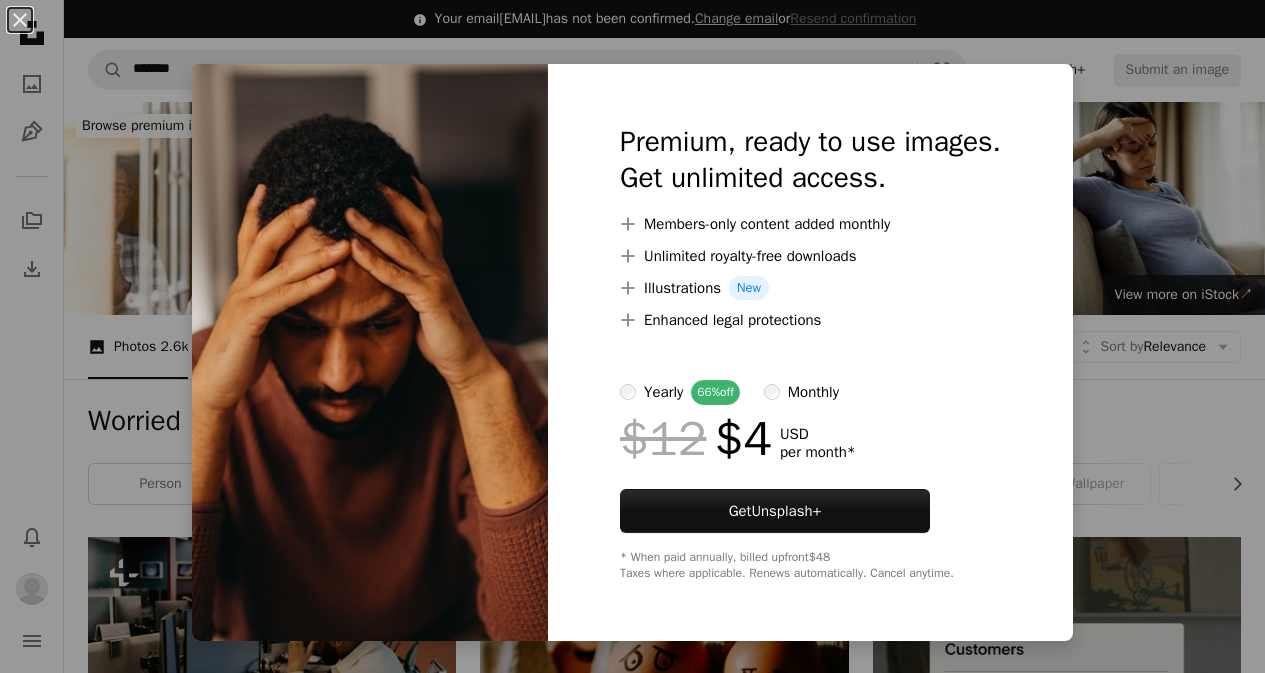 scroll, scrollTop: 588, scrollLeft: 0, axis: vertical 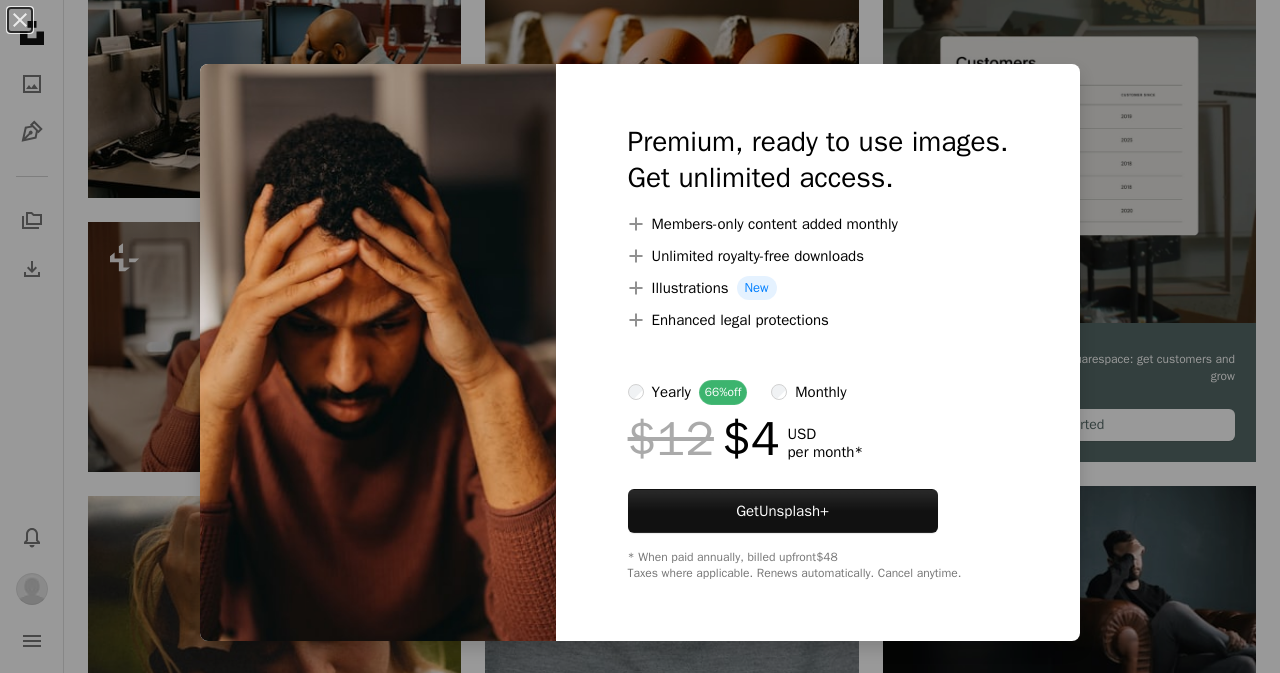 click on "An X shape Premium, ready to use images. Get unlimited access. A plus sign Members-only content added monthly A plus sign Unlimited royalty-free downloads A plus sign Illustrations  New A plus sign Enhanced legal protections yearly 66%  off monthly $12   $4 USD per month * Get  Unsplash+ * When paid annually, billed upfront  $48 Taxes where applicable. Renews automatically. Cancel anytime." at bounding box center (640, 336) 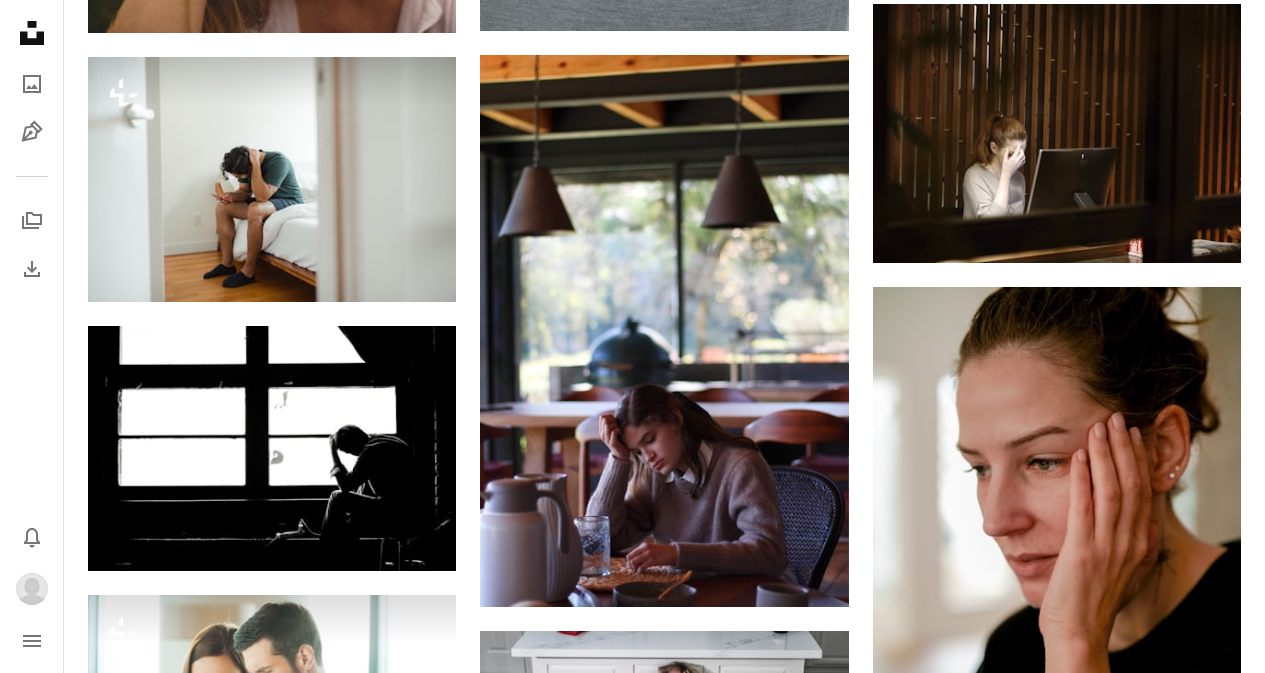 scroll, scrollTop: 1375, scrollLeft: 0, axis: vertical 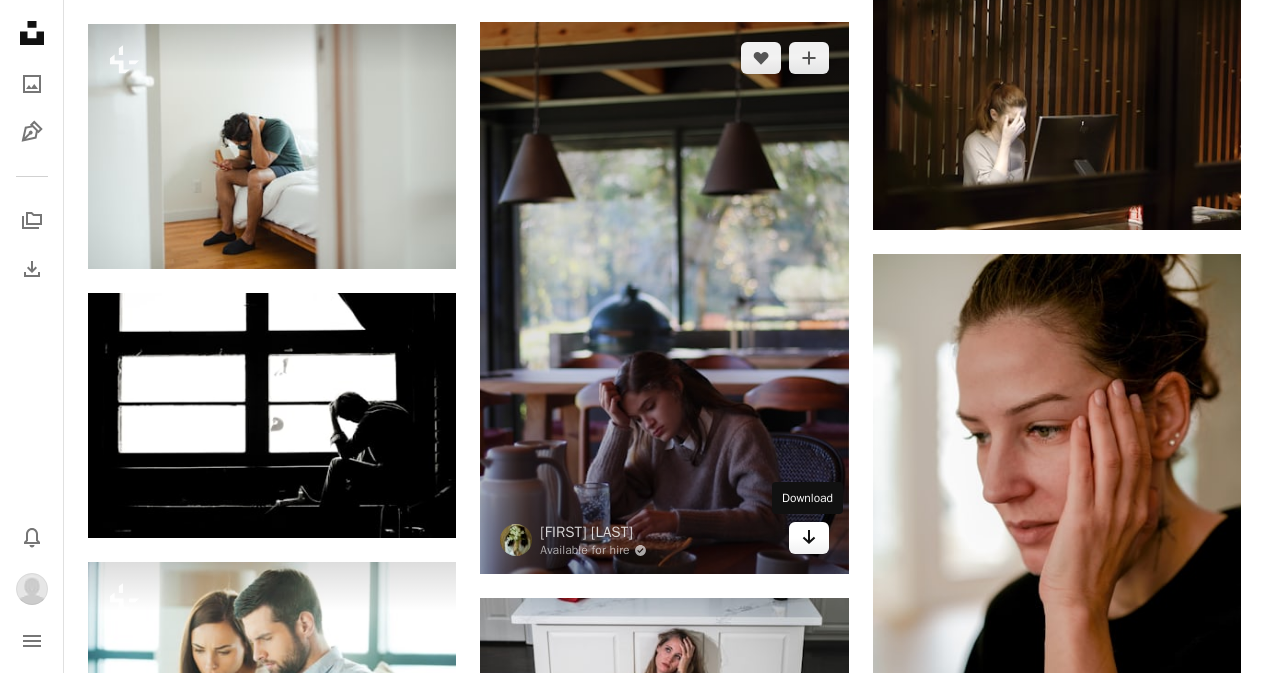 click on "Arrow pointing down" 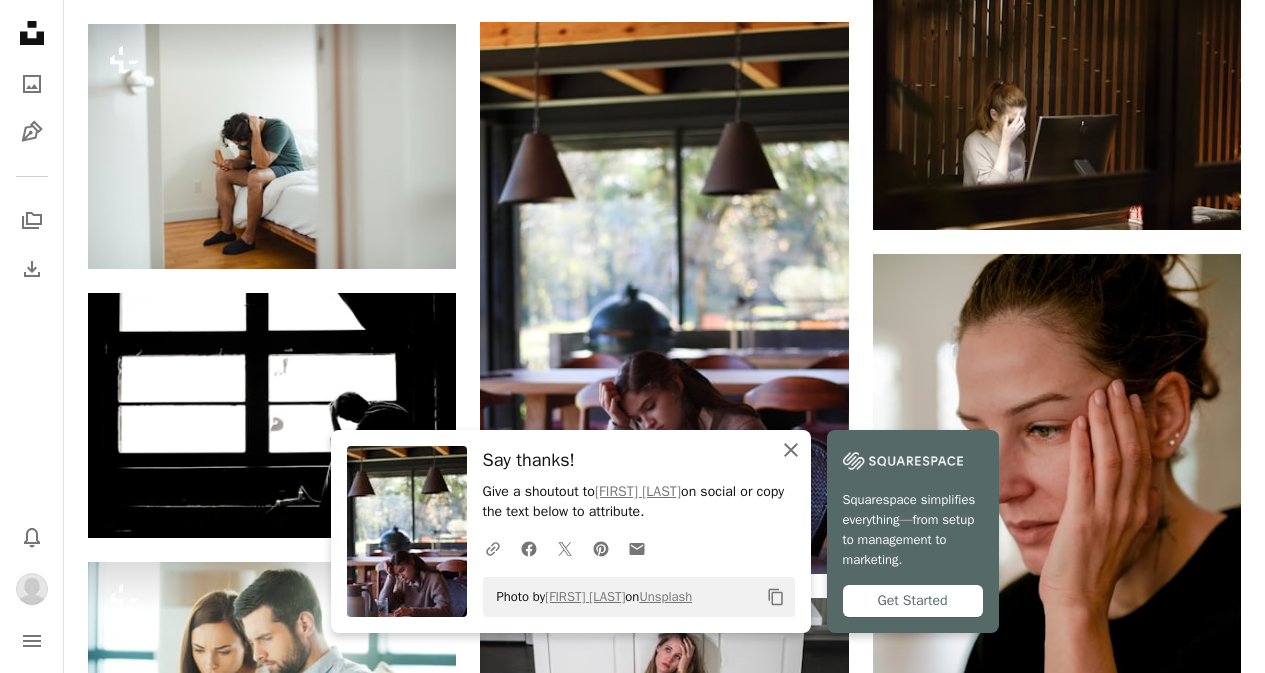 click 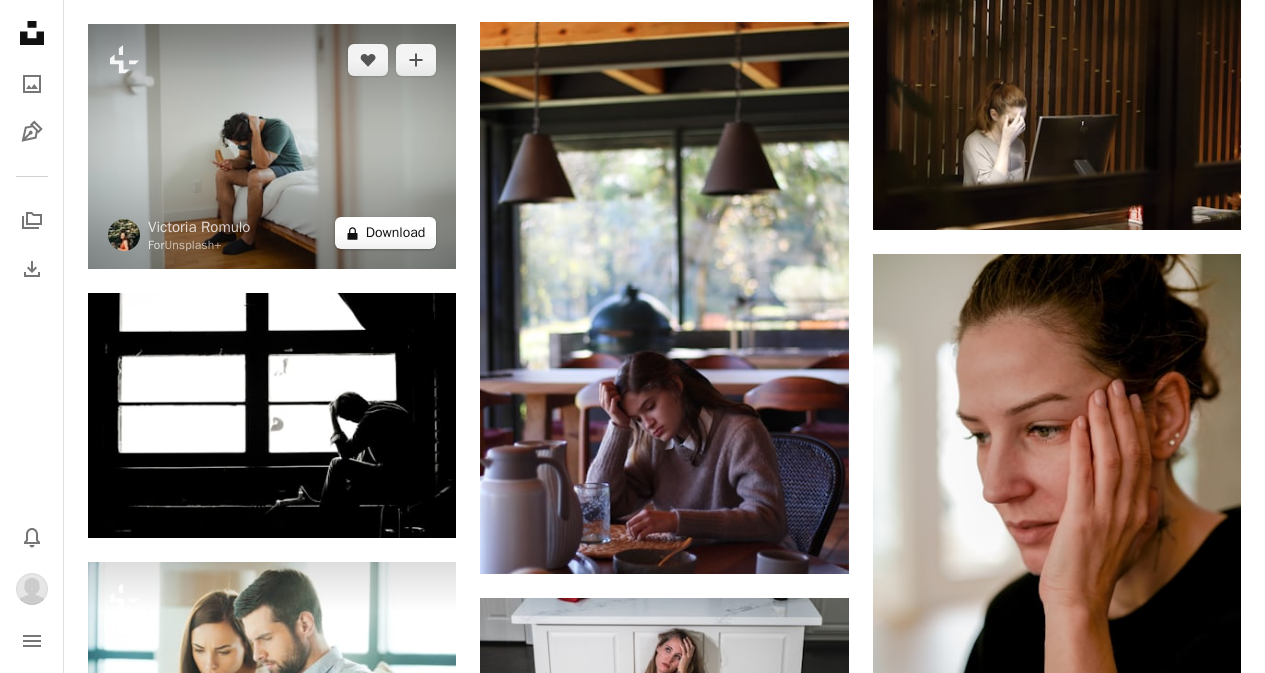 click on "A lock Download" at bounding box center [386, 233] 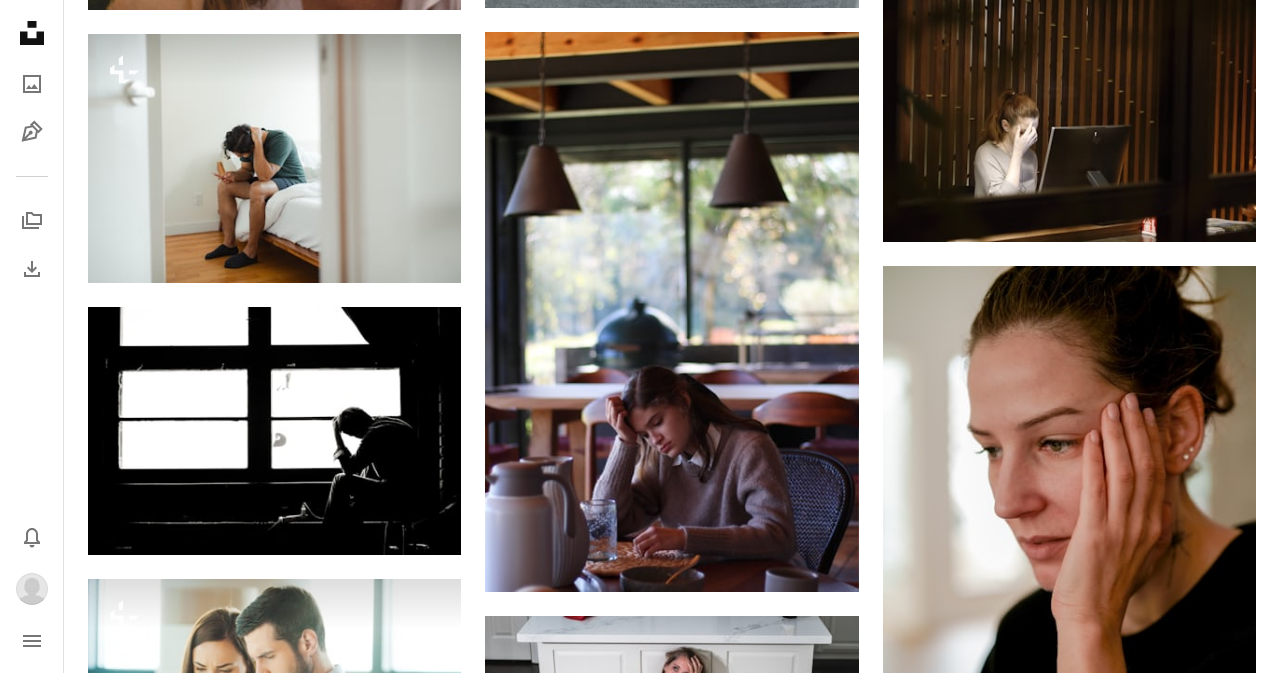 click on "An X shape Premium, ready to use images. Get unlimited access. A plus sign Members-only content added monthly A plus sign Unlimited royalty-free downloads A plus sign Illustrations  New A plus sign Enhanced legal protections yearly 66%  off monthly $12   $4 USD per month * Get  Unsplash+ * When paid annually, billed upfront  $48 Taxes where applicable. Renews automatically. Cancel anytime." at bounding box center [640, 3170] 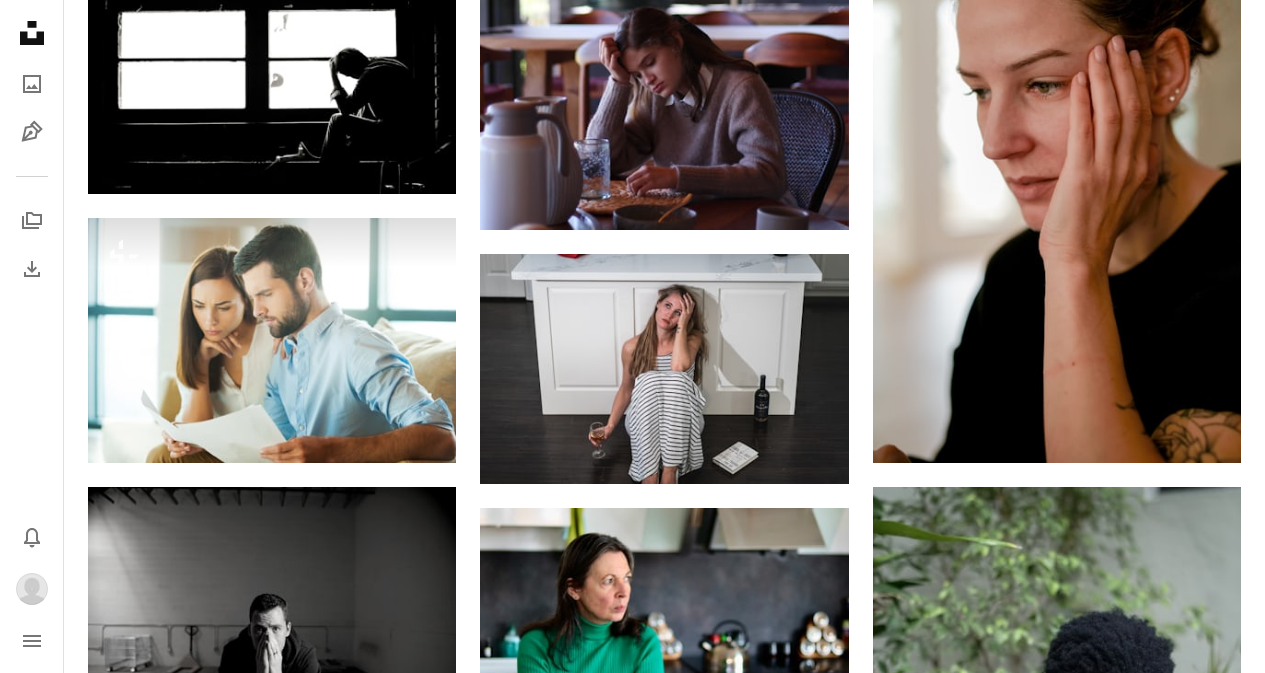 scroll, scrollTop: 1719, scrollLeft: 0, axis: vertical 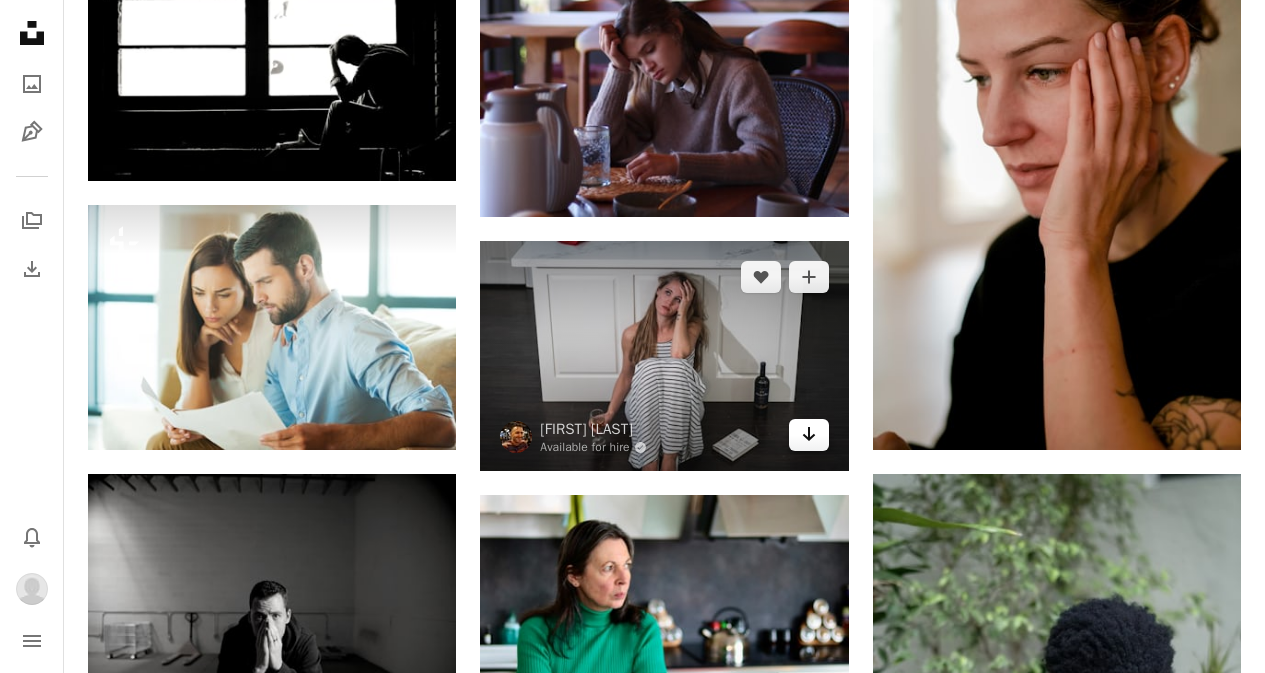 click on "Arrow pointing down" 